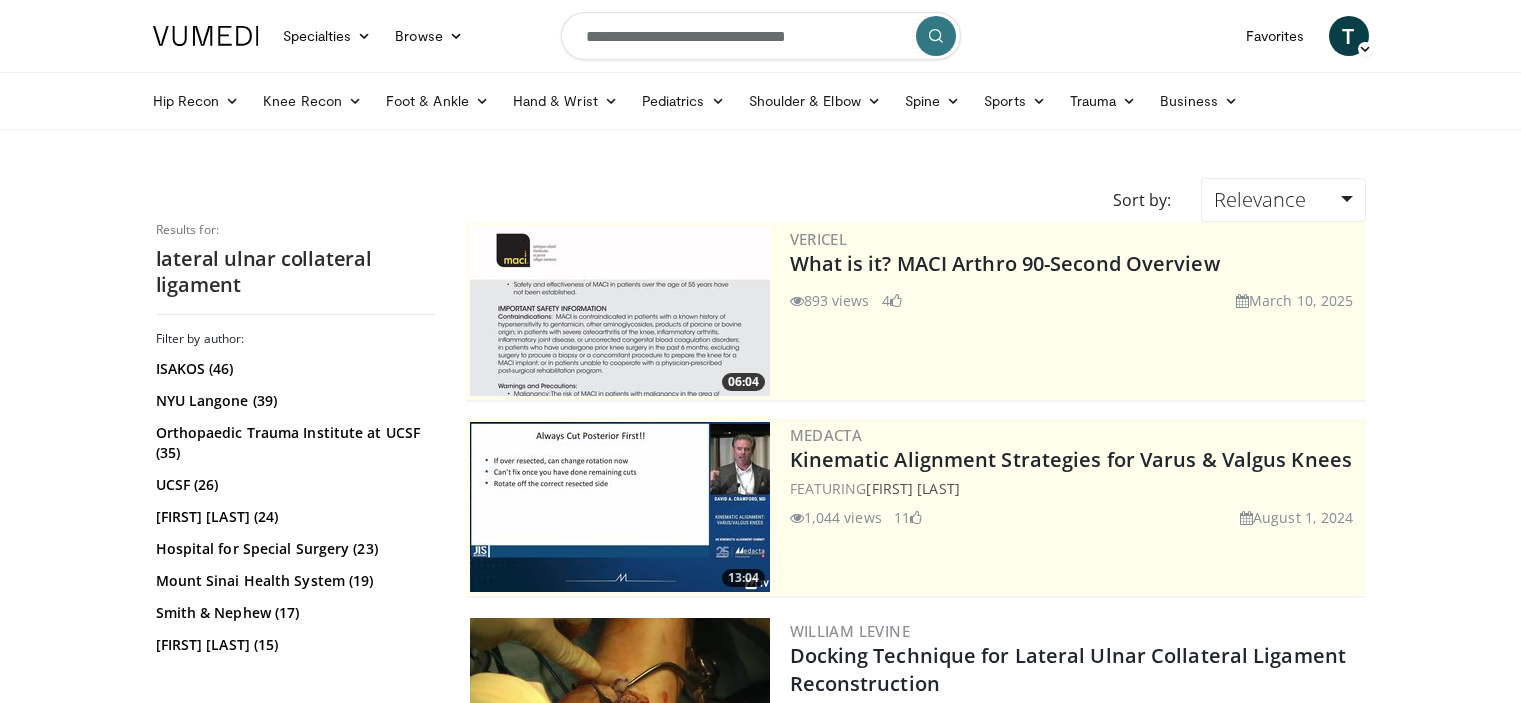 scroll, scrollTop: 2931, scrollLeft: 0, axis: vertical 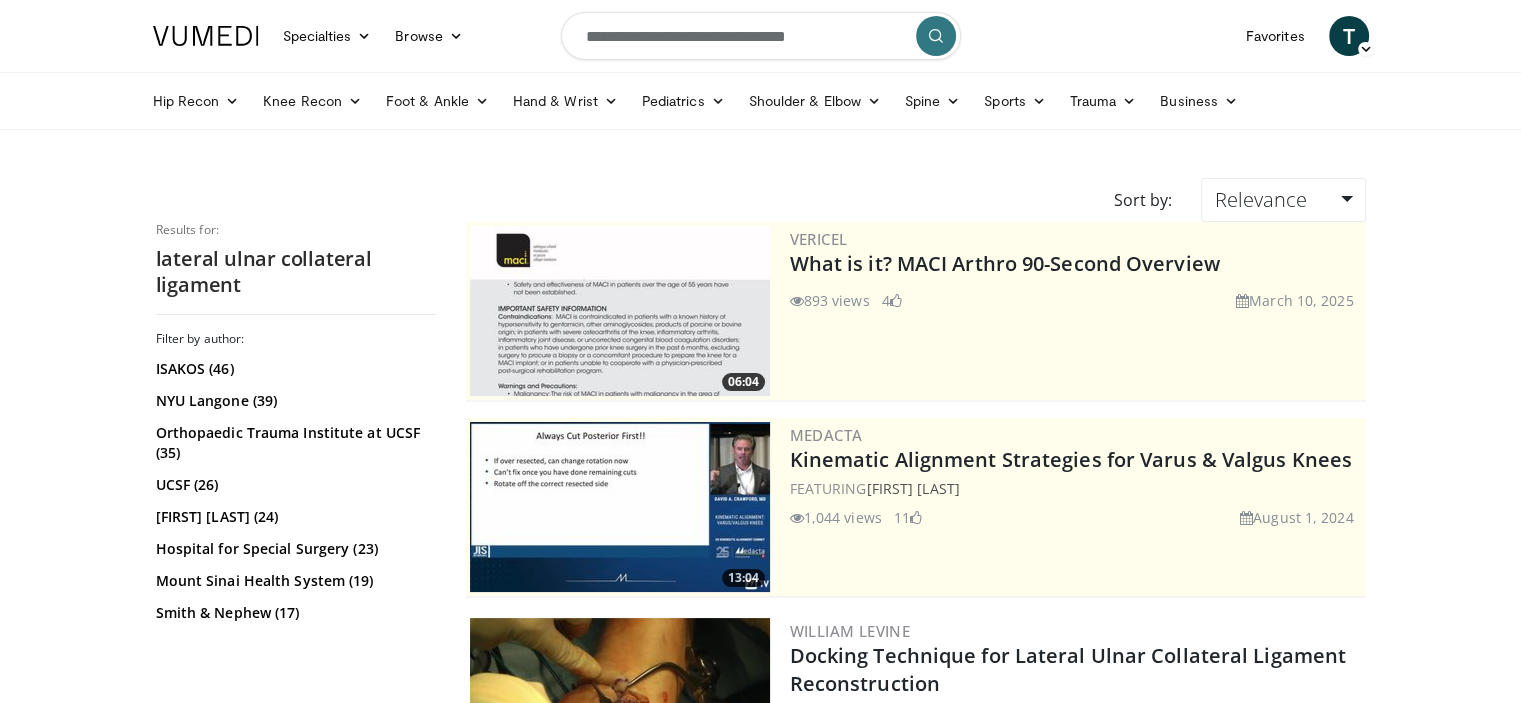 click on "**********" at bounding box center (761, 36) 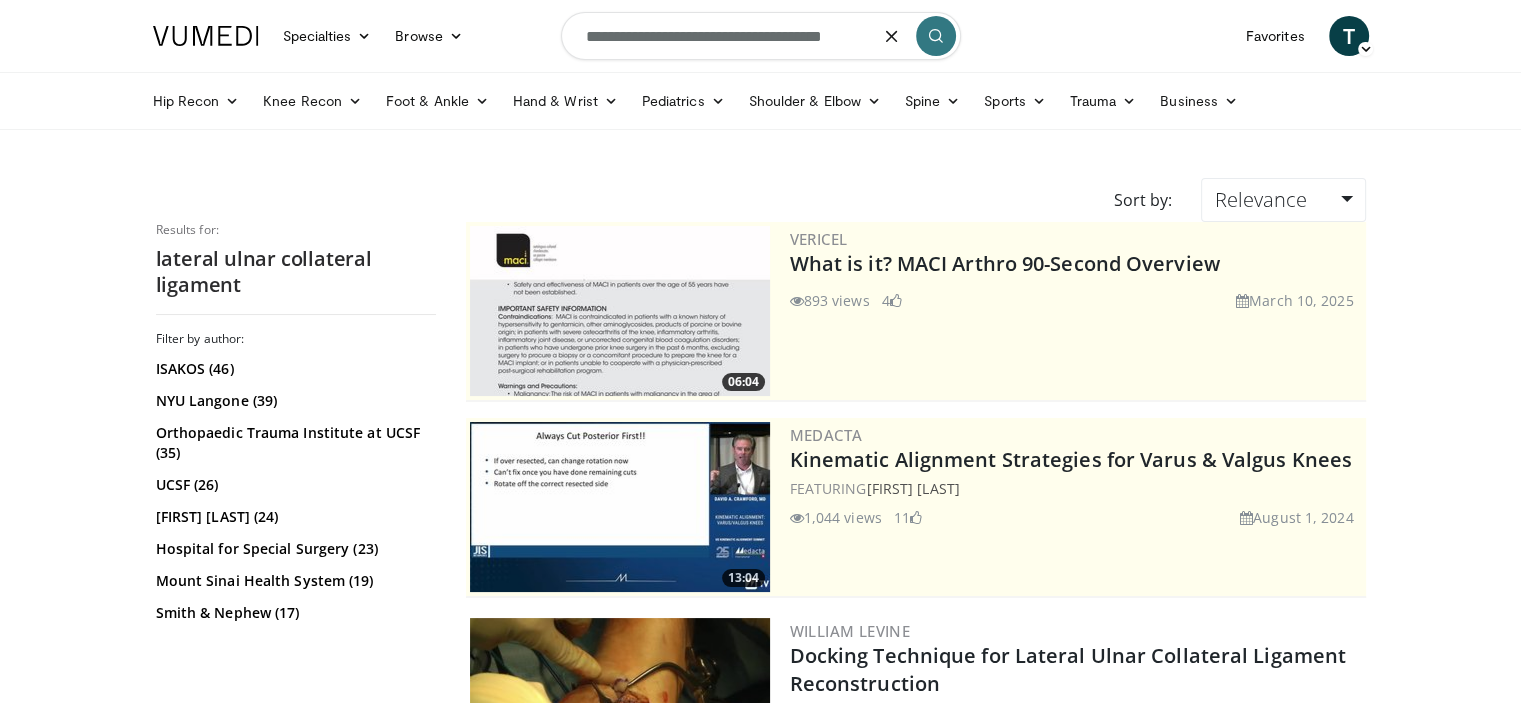 type on "**********" 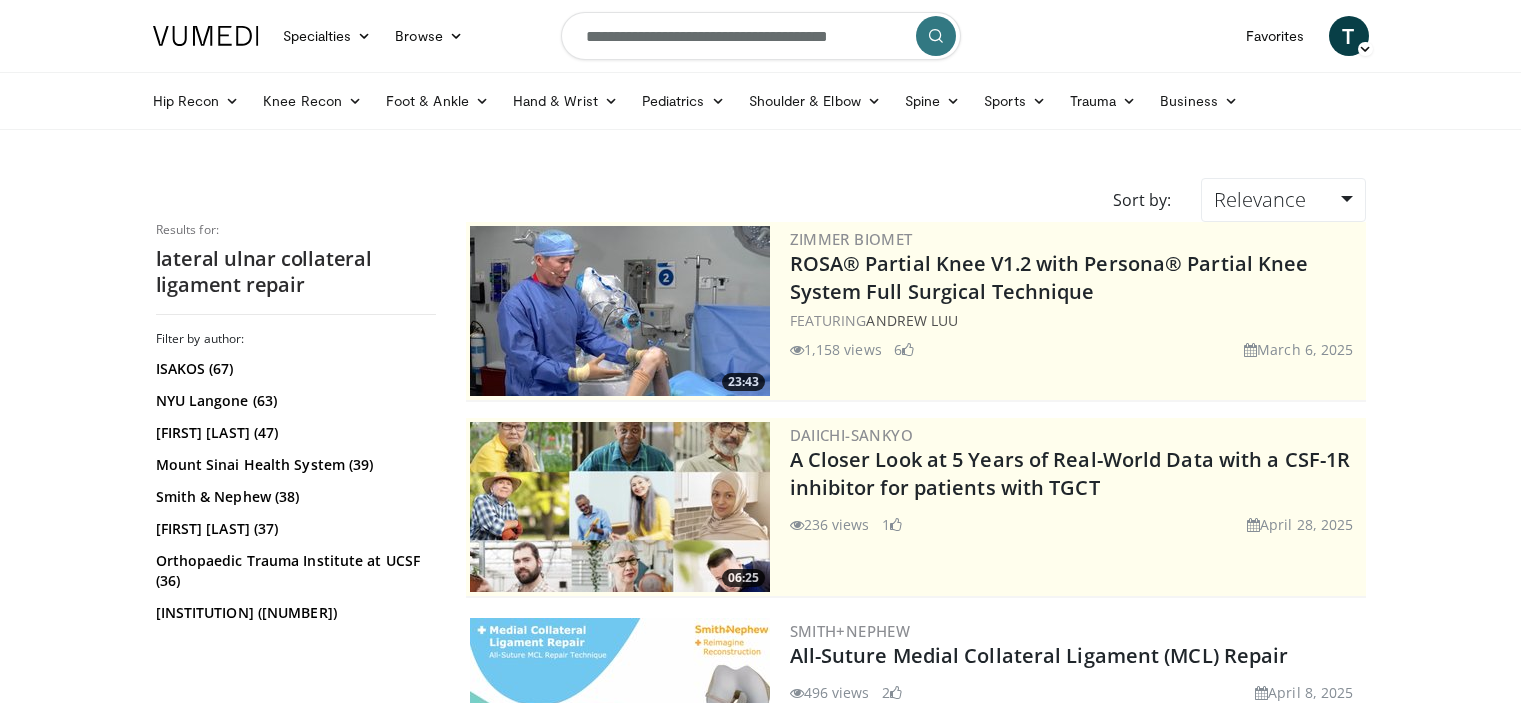 scroll, scrollTop: 0, scrollLeft: 0, axis: both 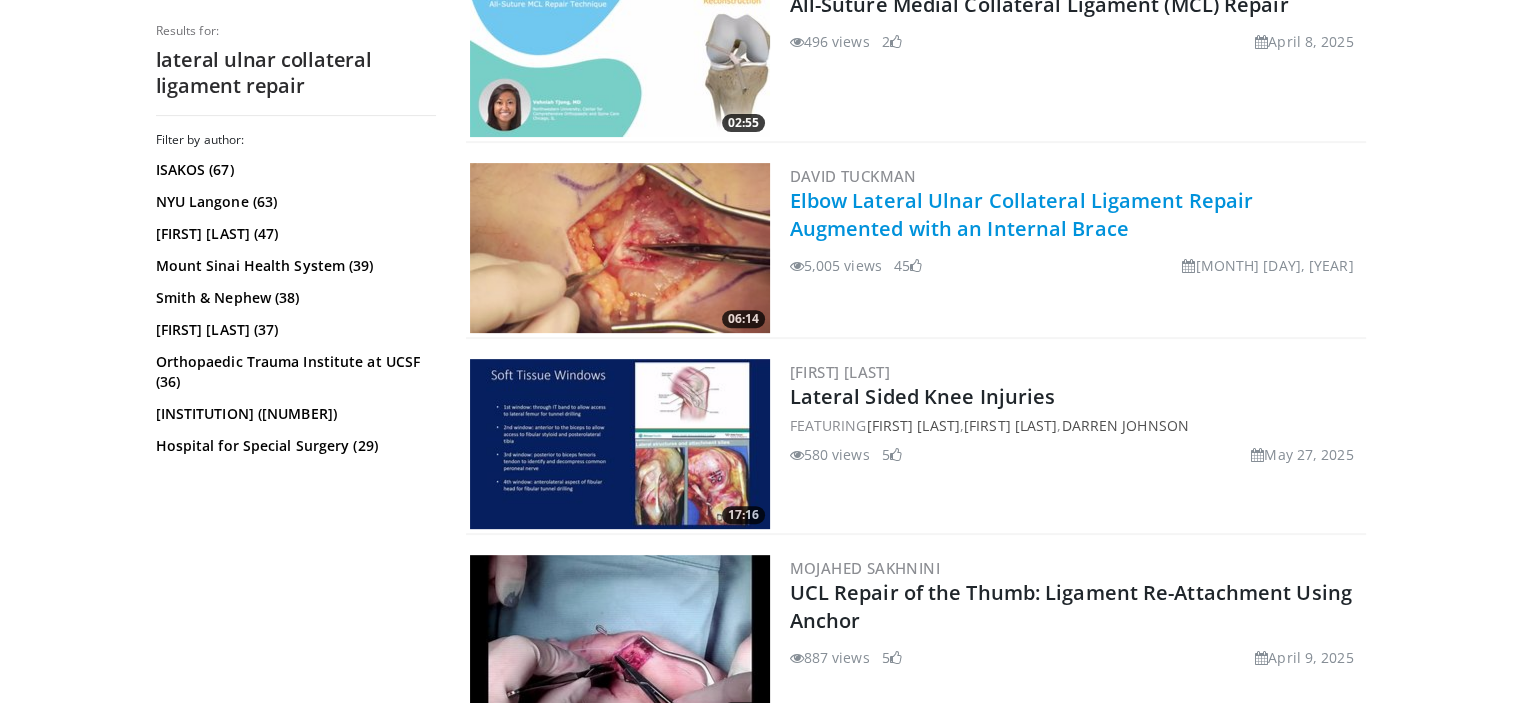click on "Elbow Lateral Ulnar Collateral Ligament Repair Augmented with an Internal Brace" at bounding box center [1022, 214] 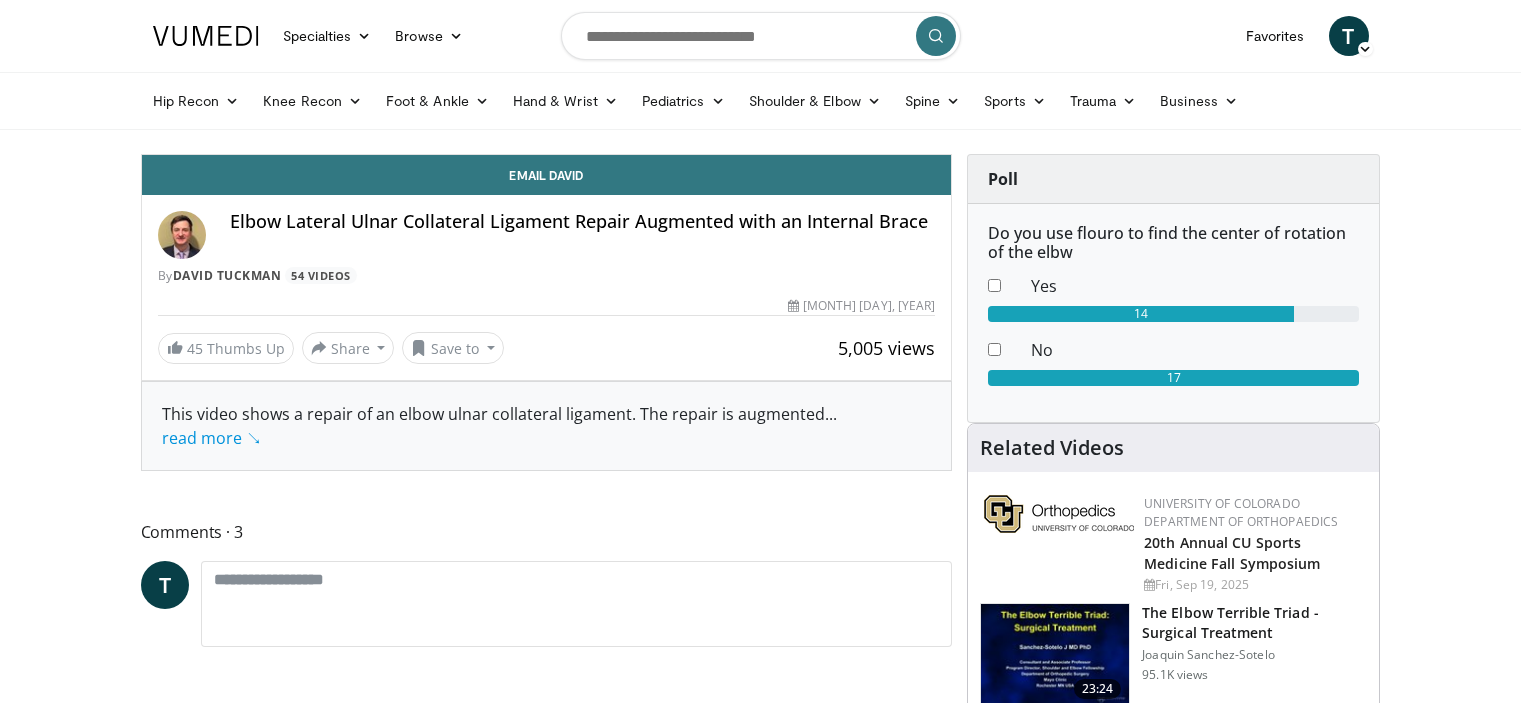 scroll, scrollTop: 0, scrollLeft: 0, axis: both 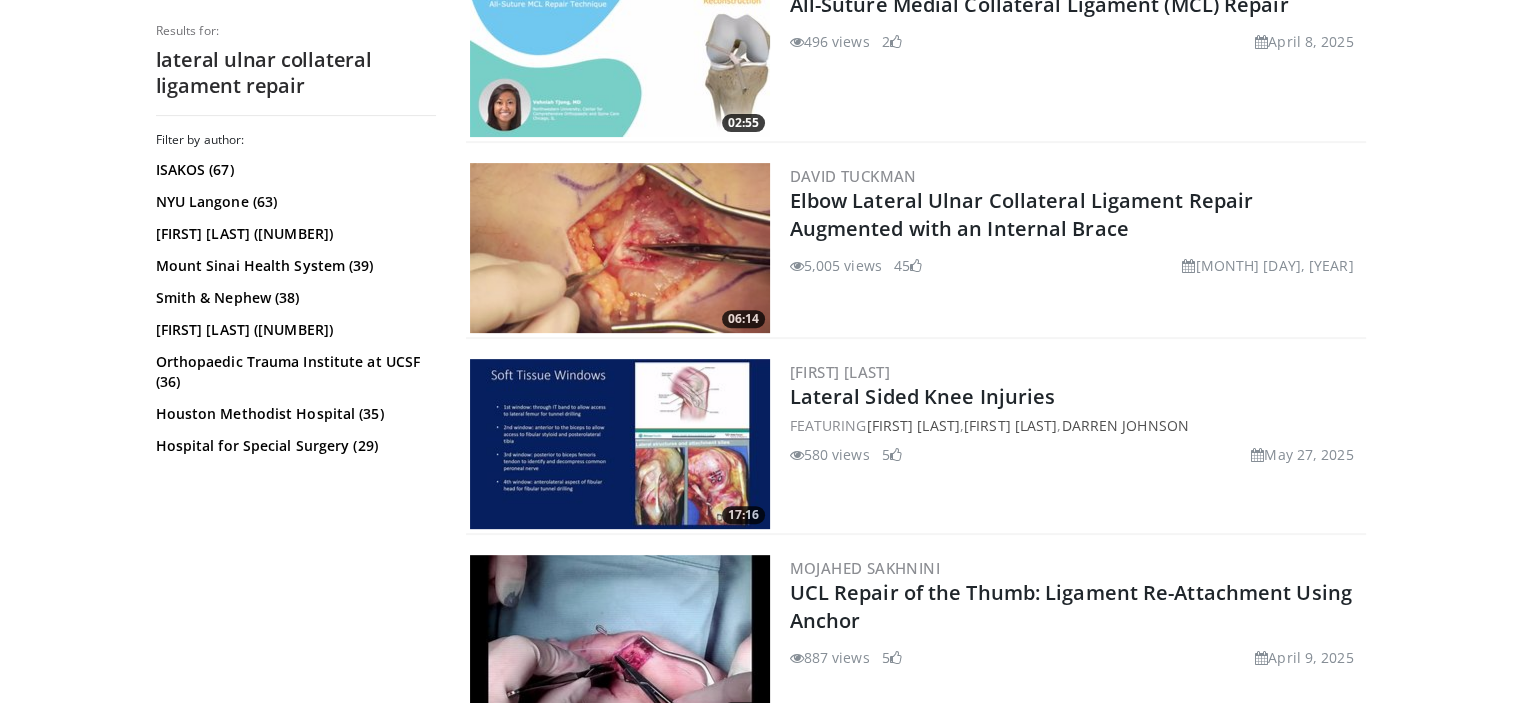 click at bounding box center [620, 248] 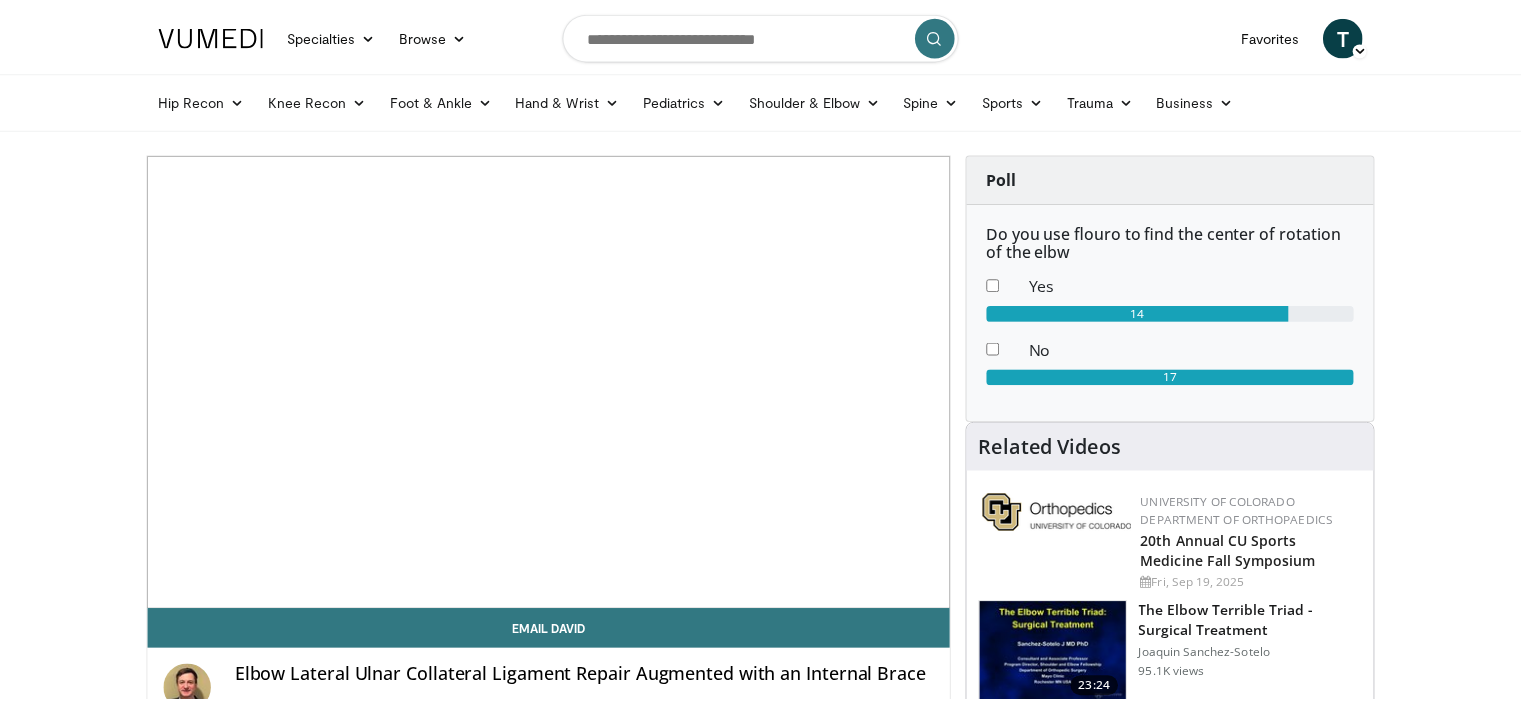 scroll, scrollTop: 0, scrollLeft: 0, axis: both 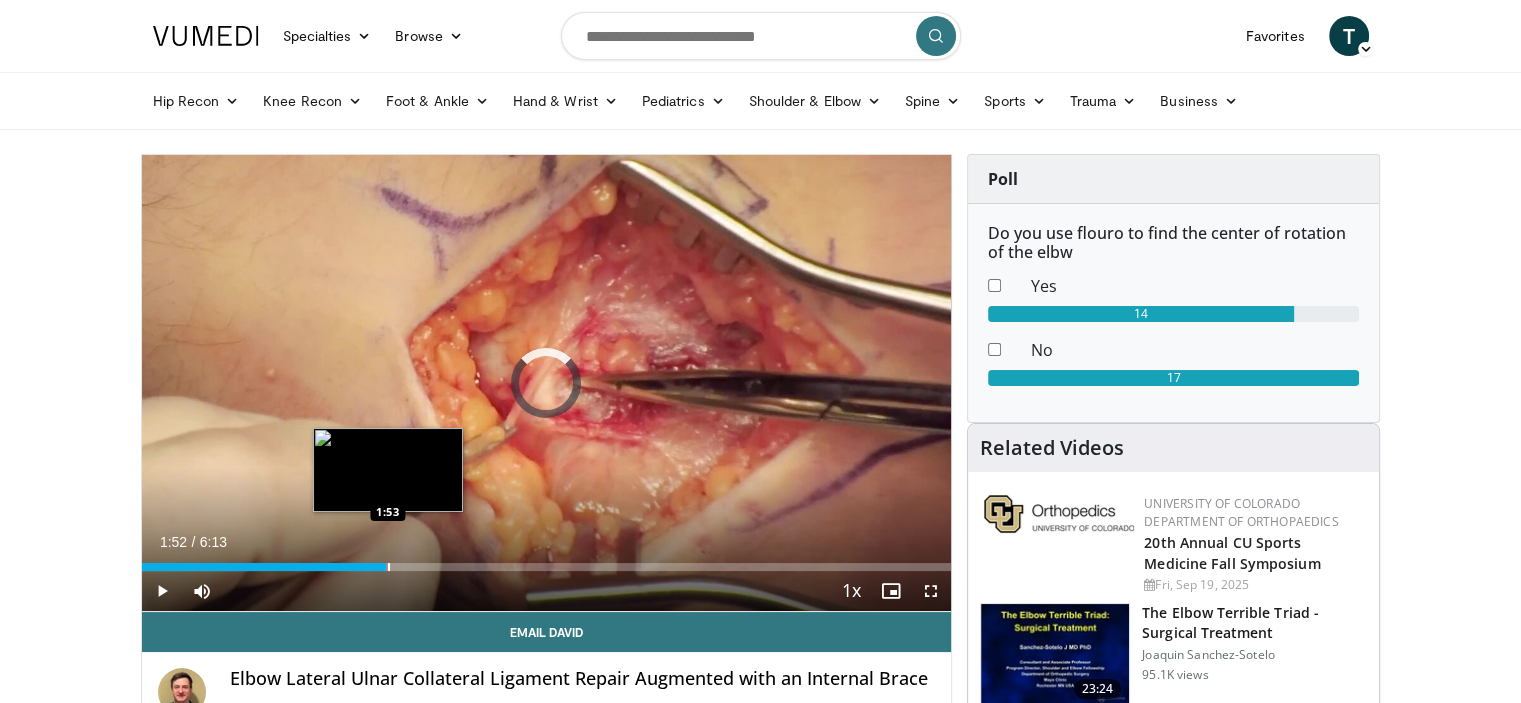 click on "Loaded :  13.26% 1:52 1:53" at bounding box center (547, 567) 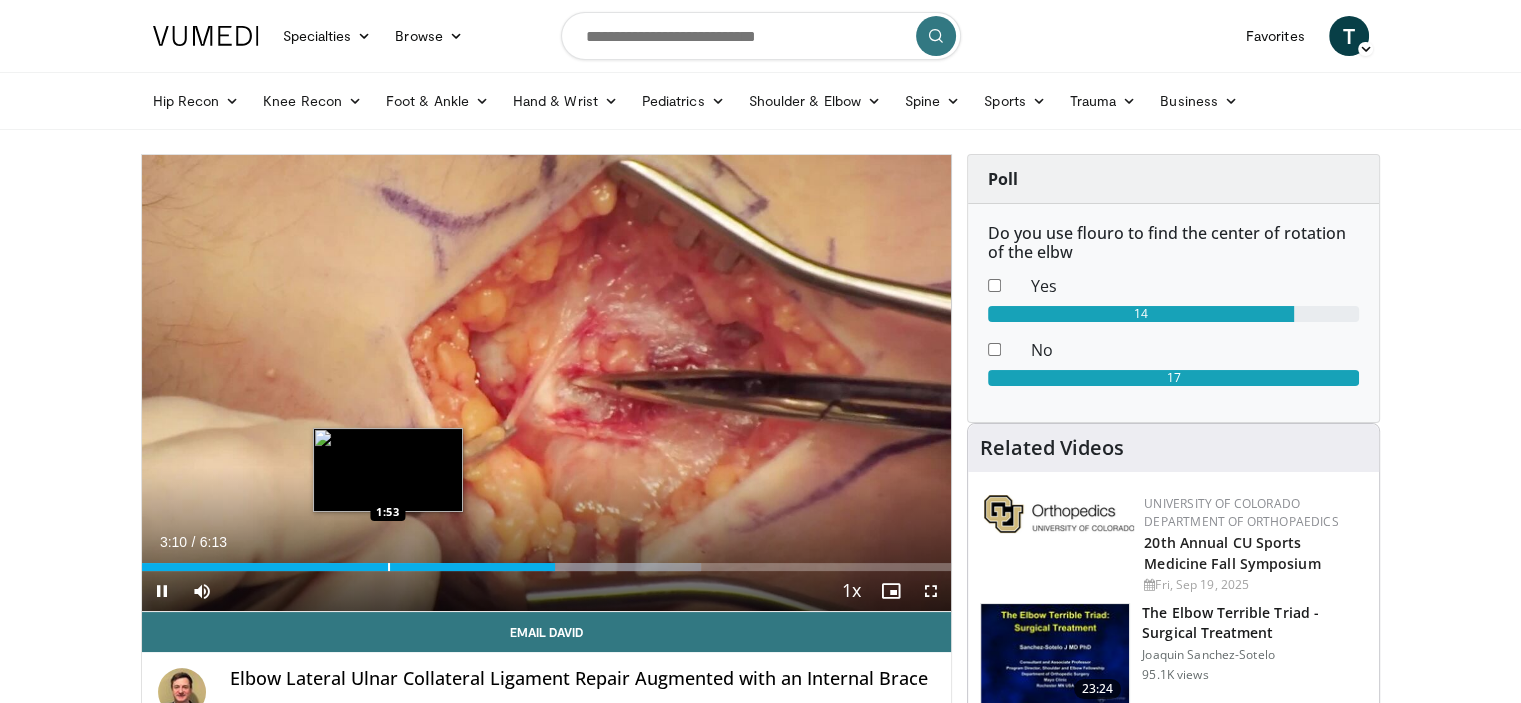 click on "**********" at bounding box center (547, 383) 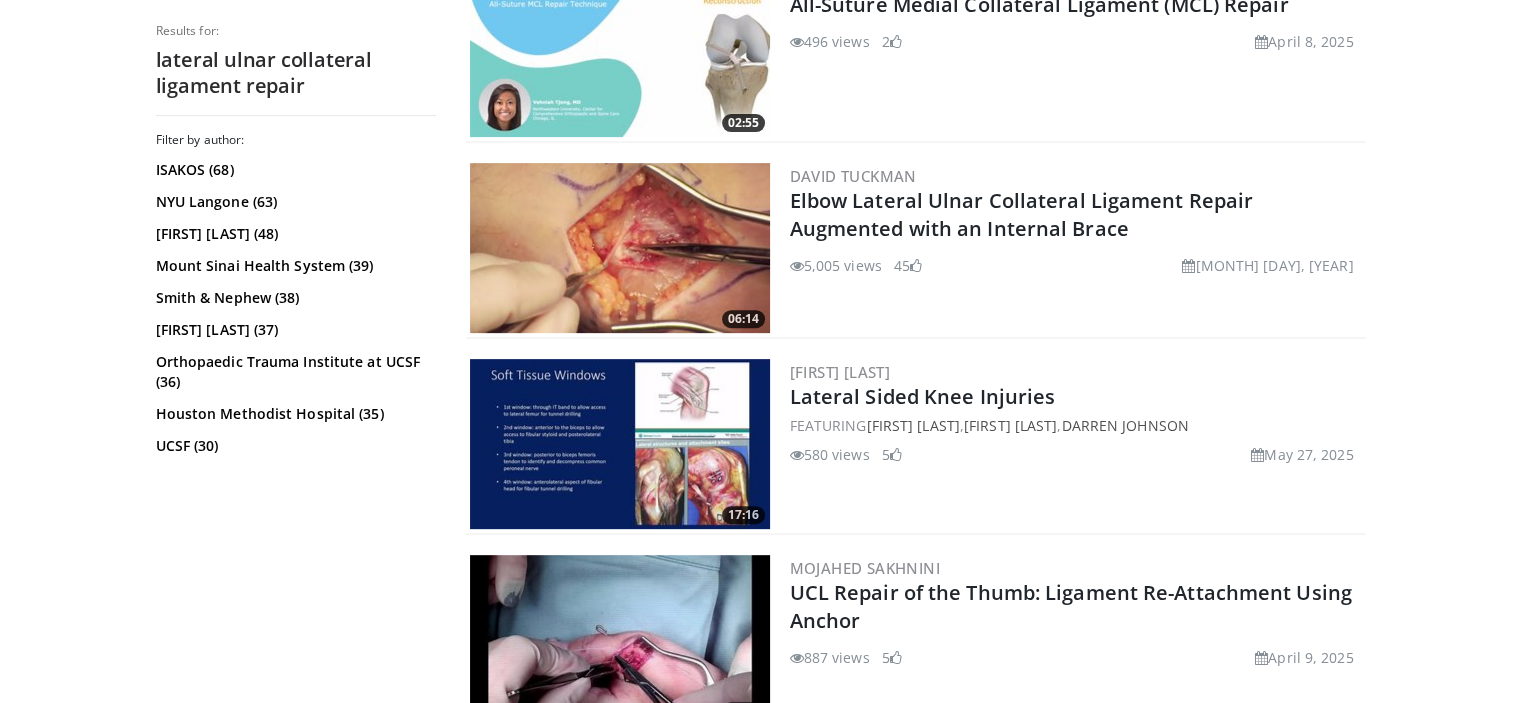 scroll, scrollTop: 691, scrollLeft: 0, axis: vertical 